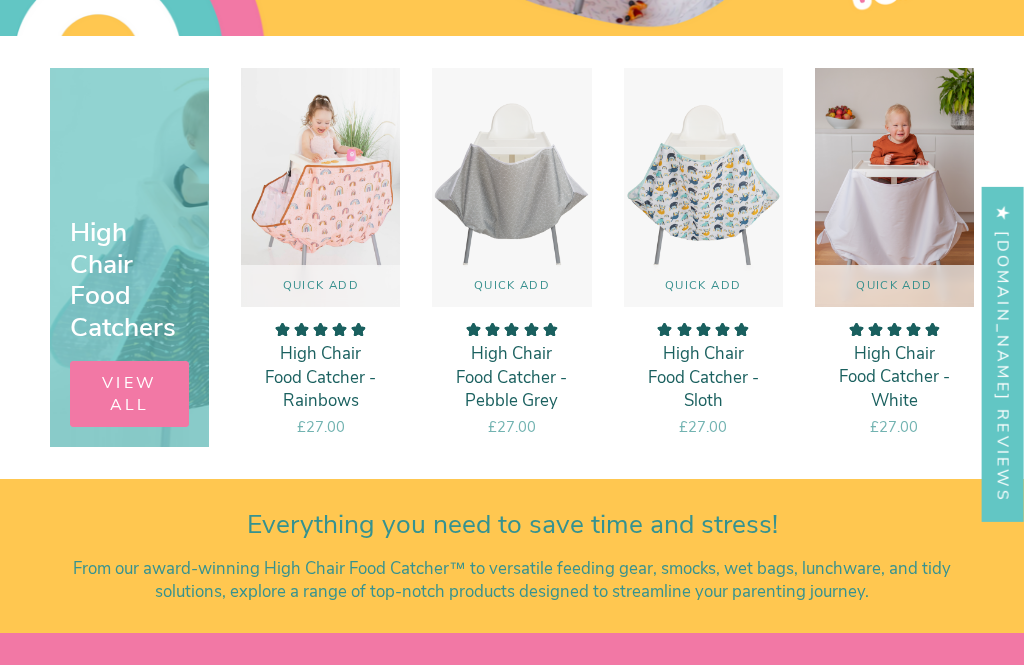 scroll, scrollTop: 625, scrollLeft: 0, axis: vertical 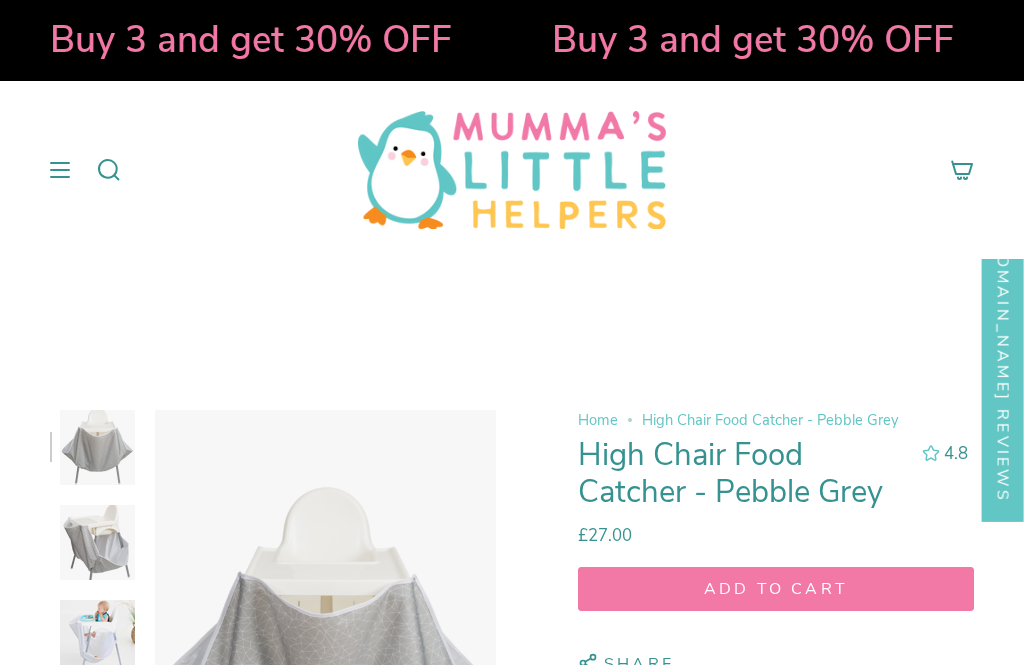 select on "pictures-first" 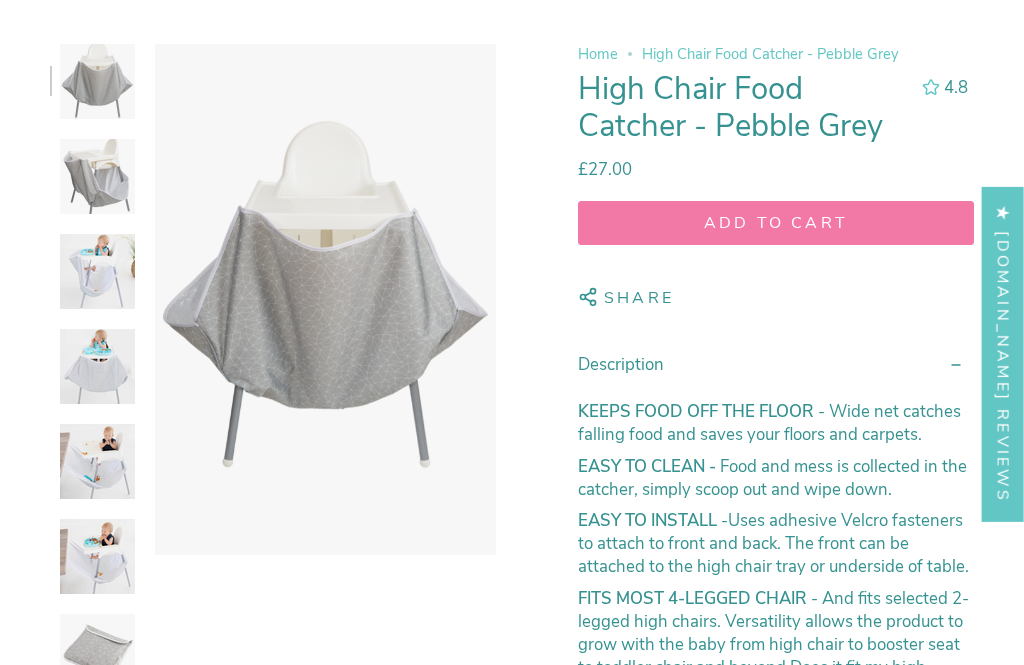 scroll, scrollTop: 366, scrollLeft: 0, axis: vertical 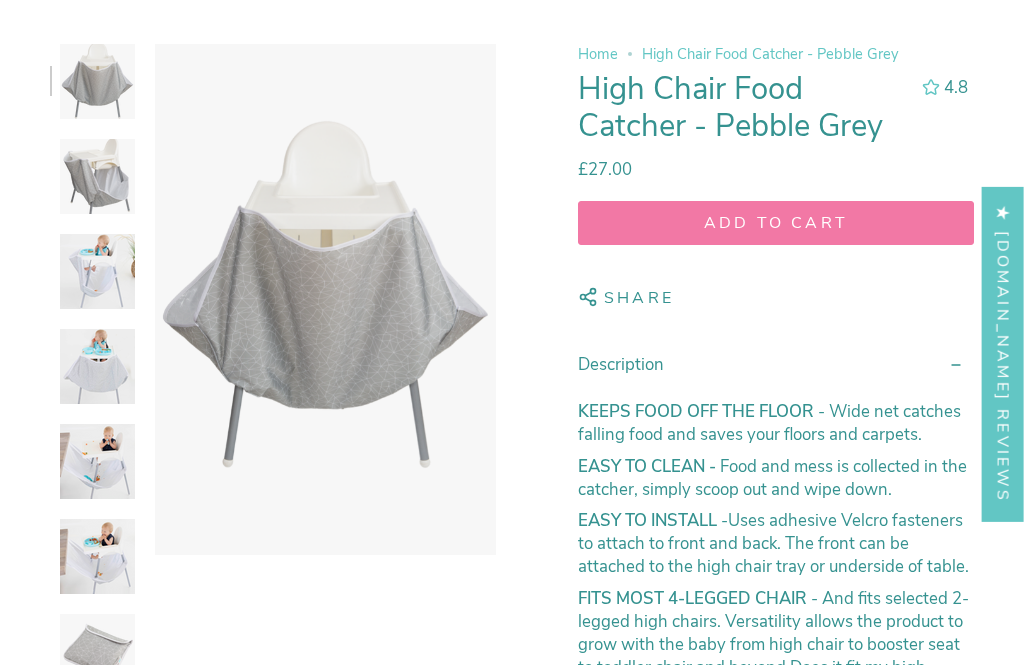 click on "Add to cart" at bounding box center (776, 223) 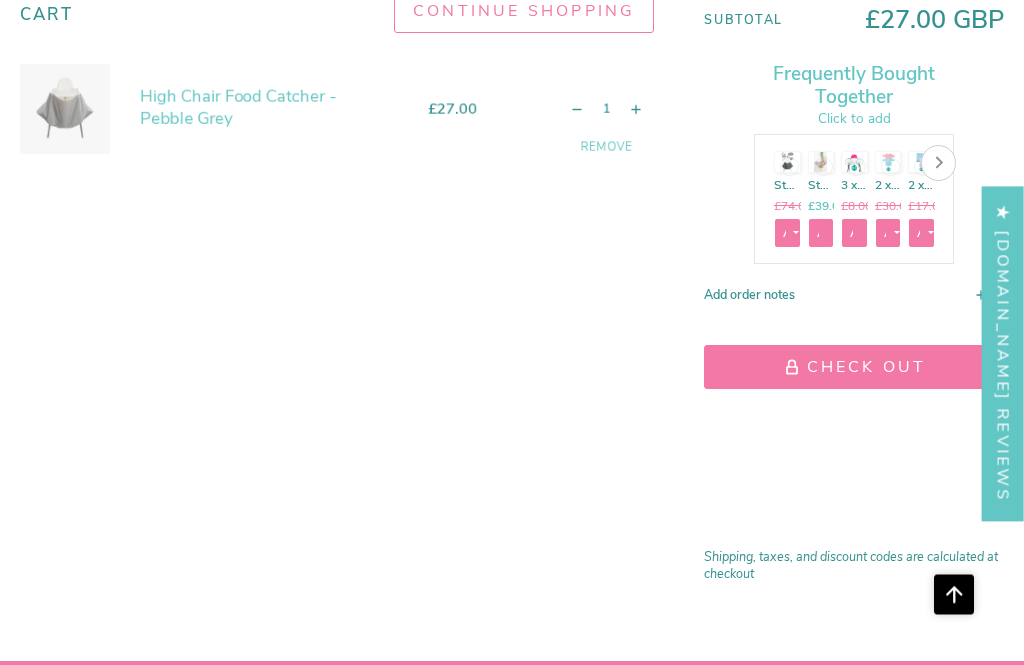 scroll, scrollTop: 732, scrollLeft: 0, axis: vertical 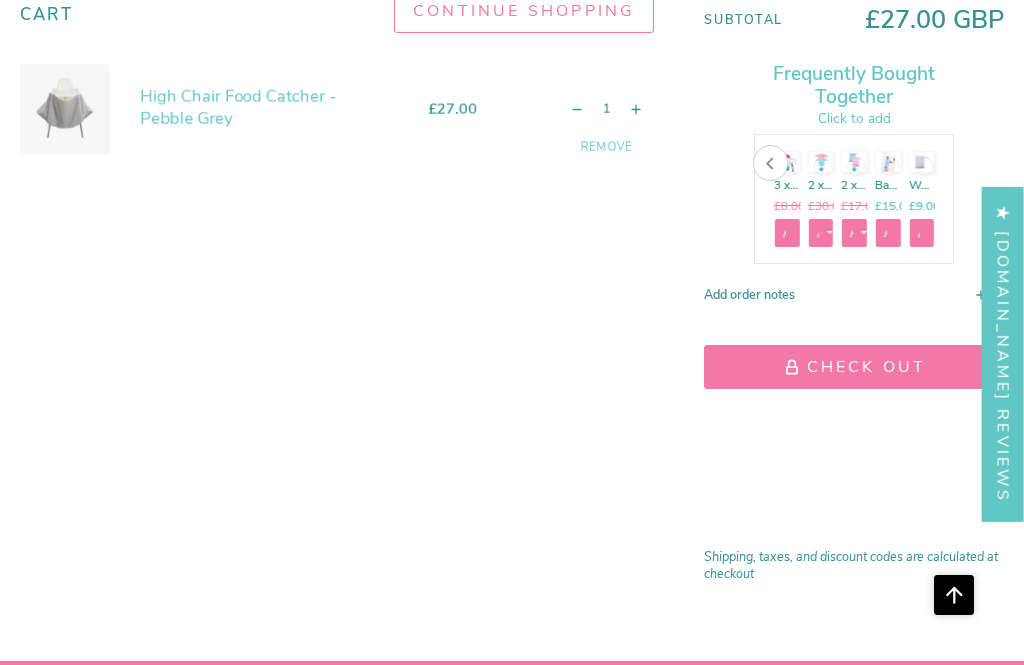 click on "Check Out" at bounding box center [854, 367] 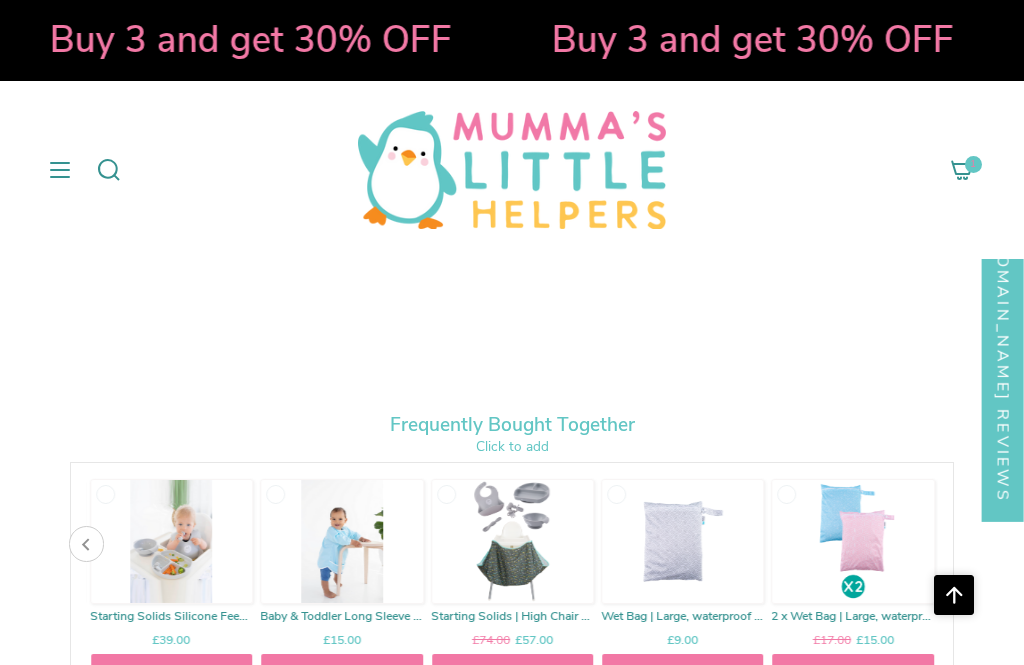 scroll, scrollTop: 796, scrollLeft: 0, axis: vertical 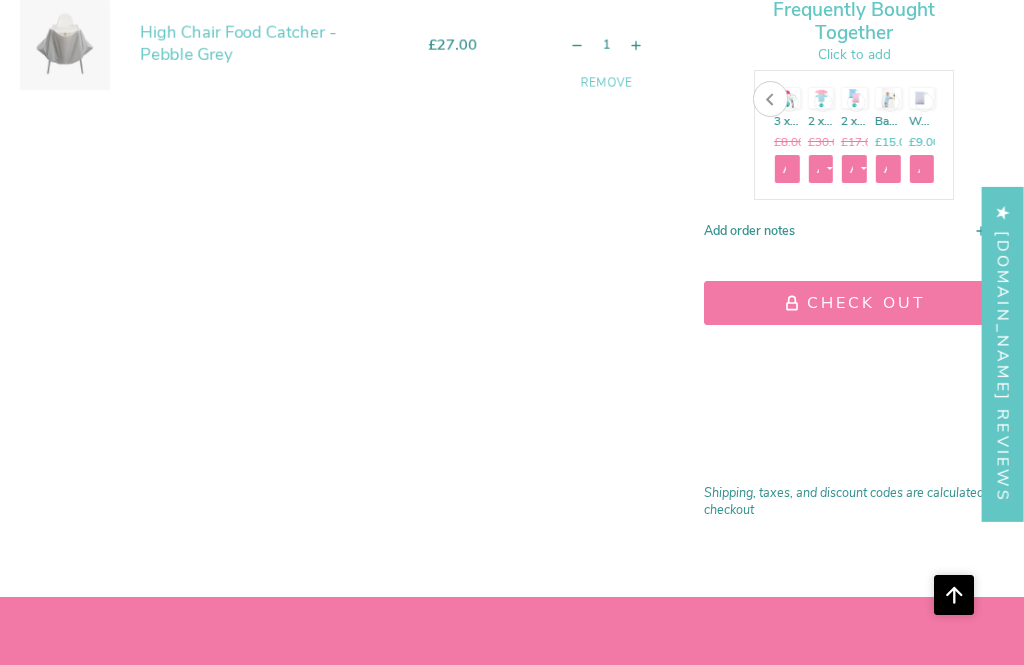 click at bounding box center (65, 45) 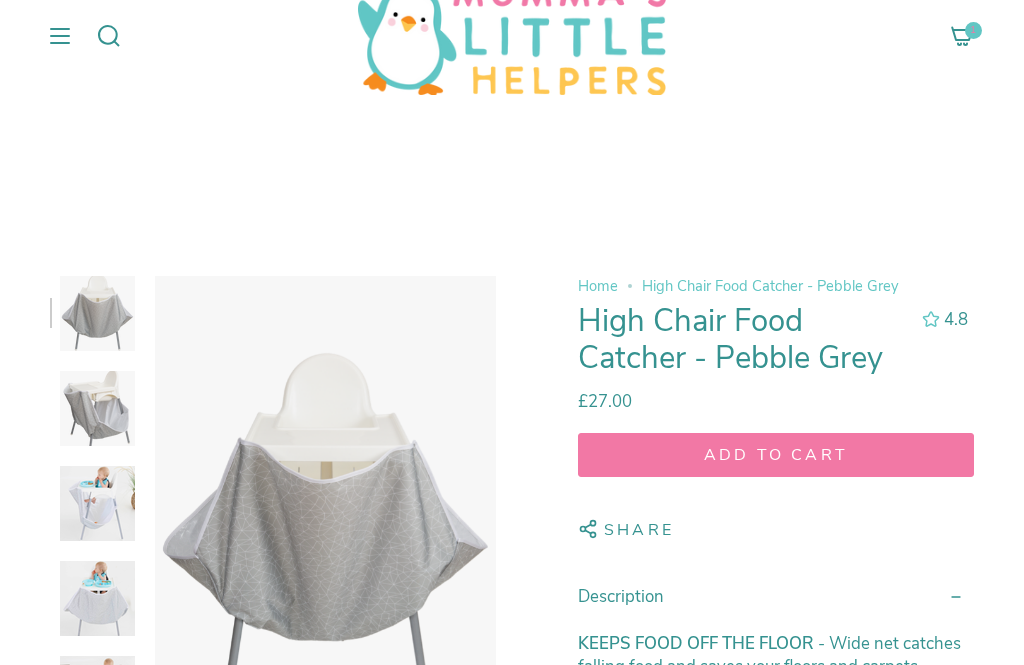 scroll, scrollTop: 454, scrollLeft: 0, axis: vertical 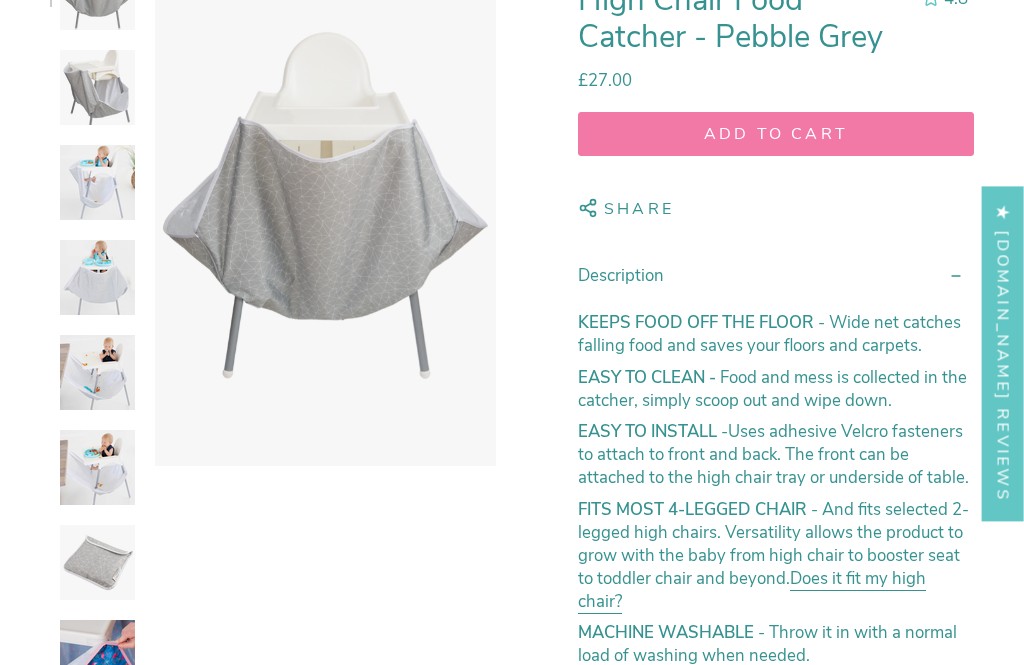 select on "pictures-first" 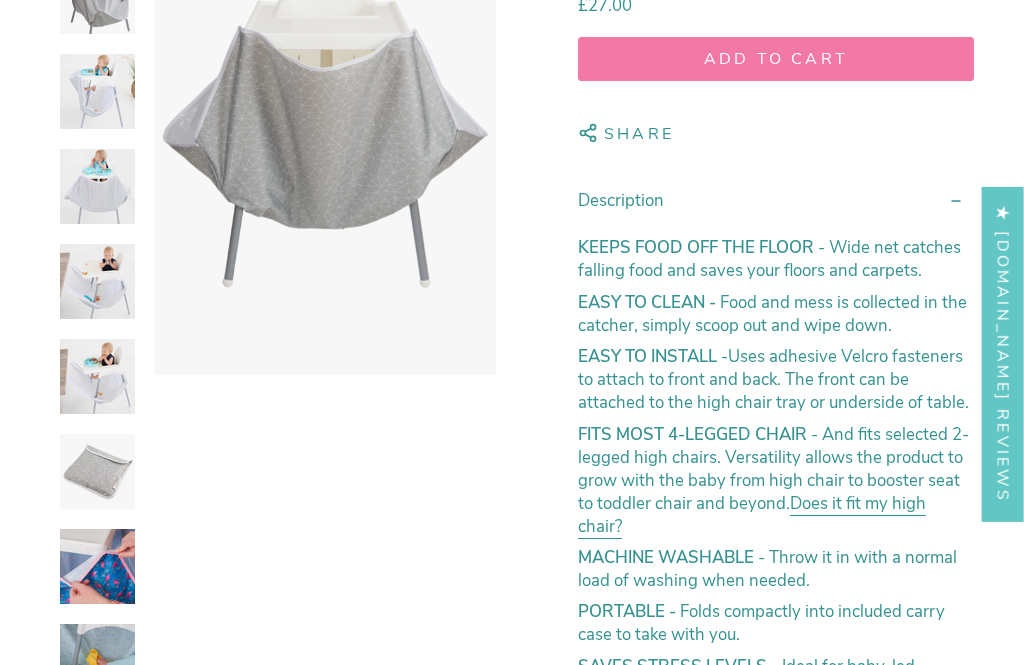 scroll, scrollTop: 0, scrollLeft: 0, axis: both 